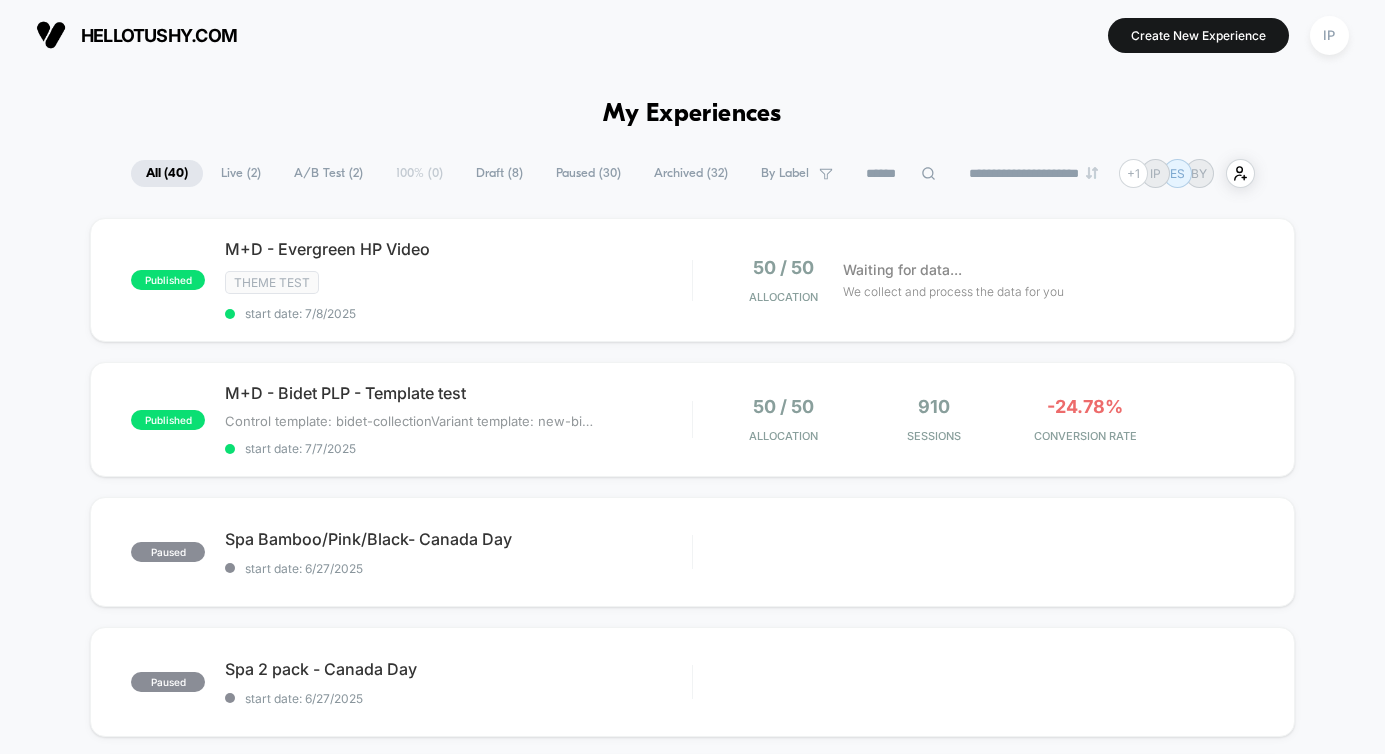 scroll, scrollTop: 0, scrollLeft: 0, axis: both 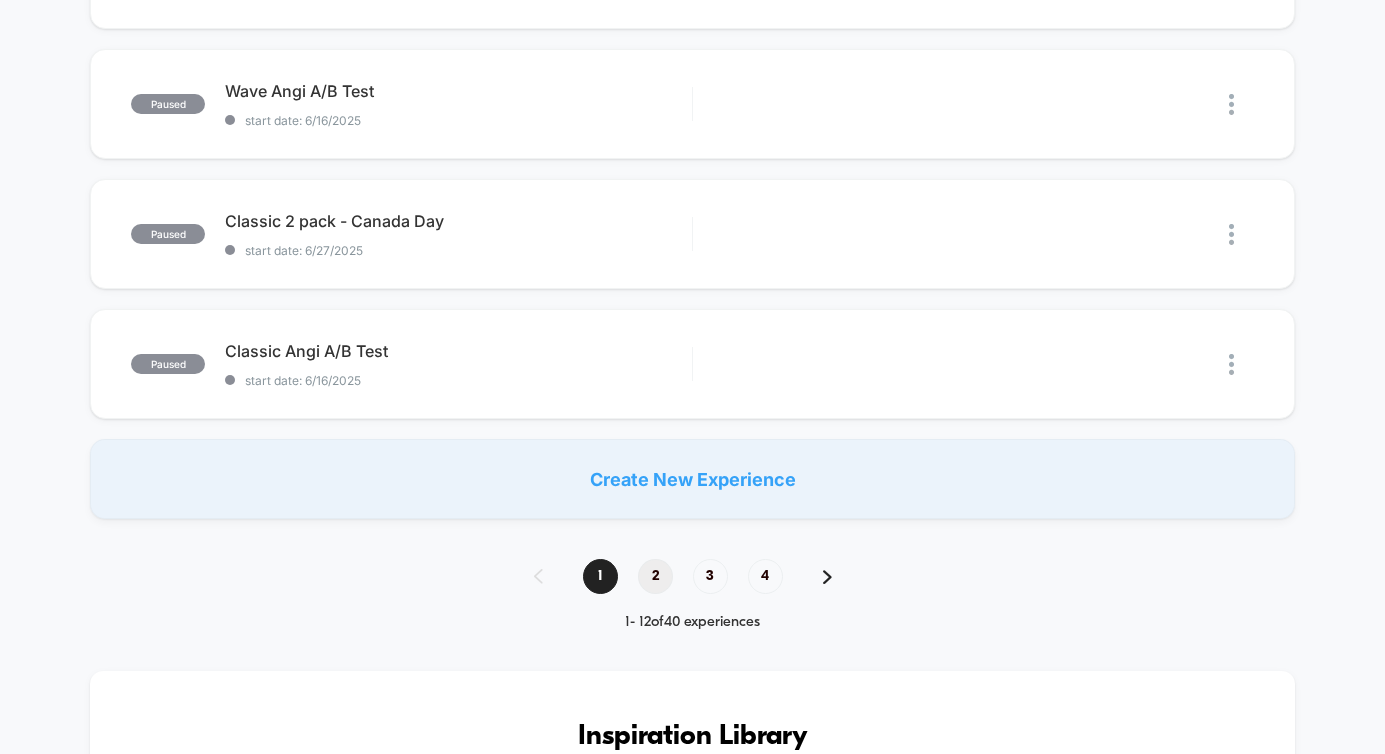 click on "2" at bounding box center [655, 576] 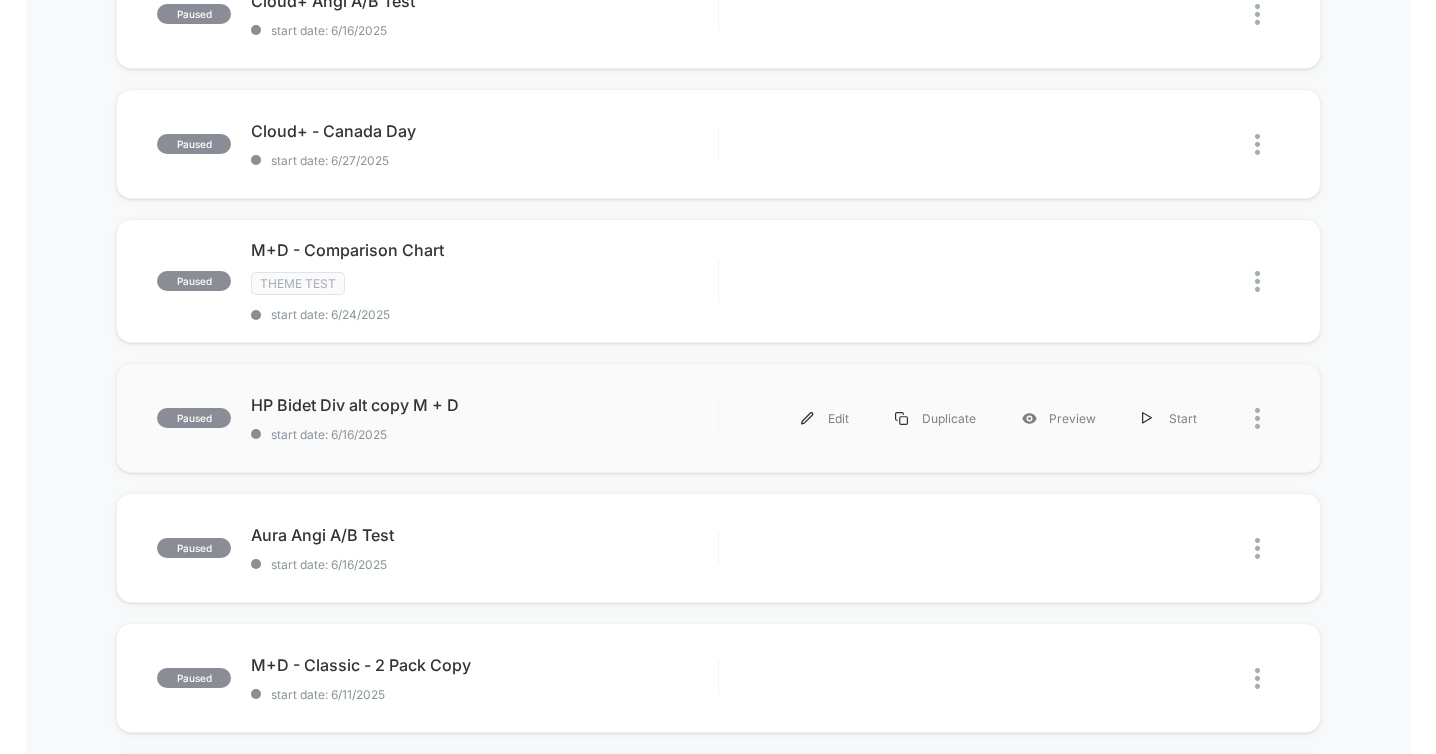 scroll, scrollTop: 570, scrollLeft: 0, axis: vertical 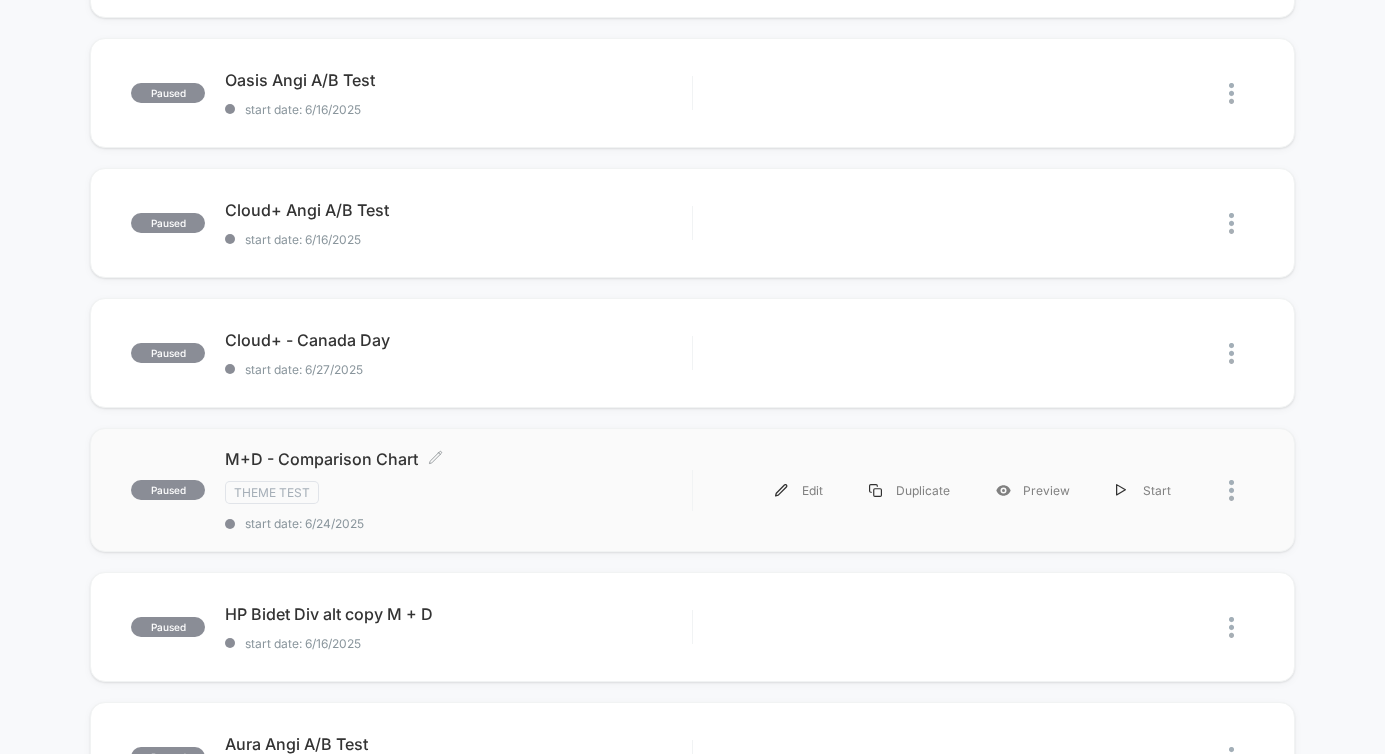click on "Theme Test" at bounding box center (458, 492) 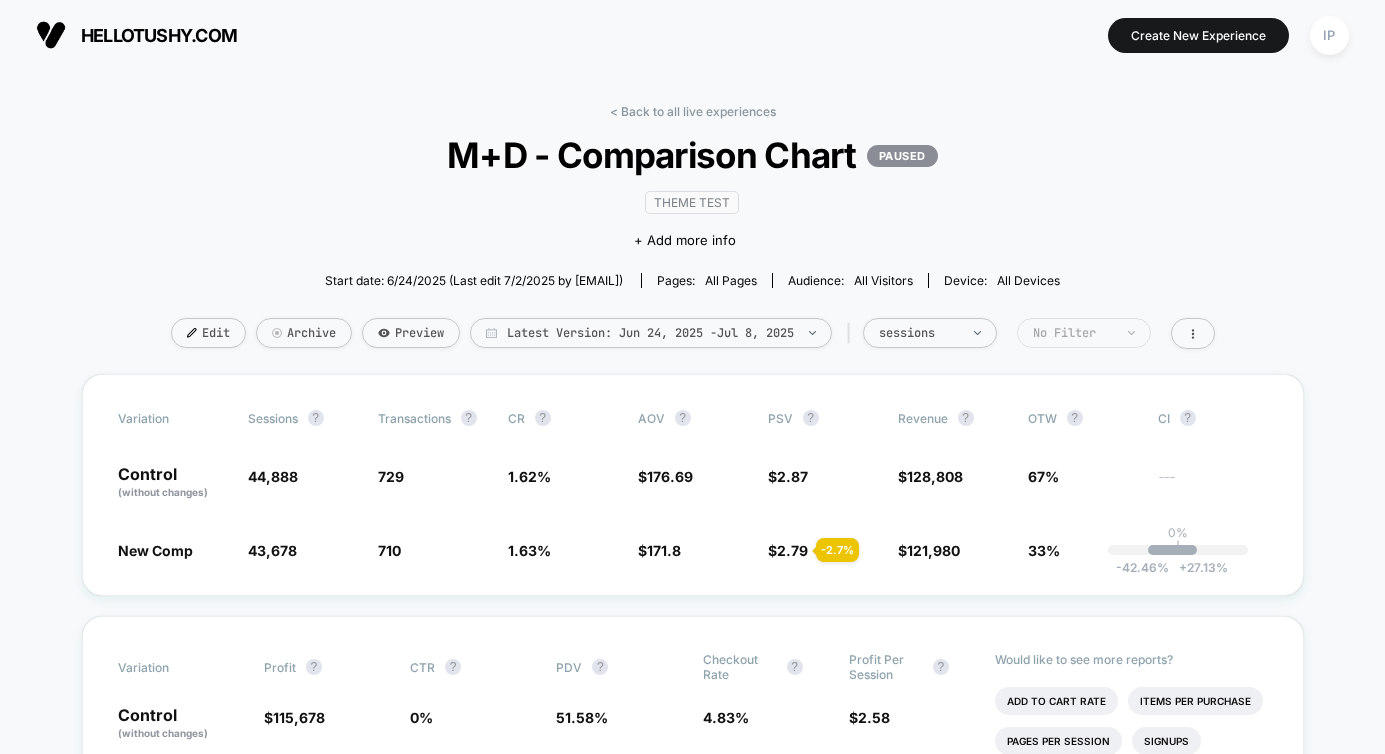 click on "No Filter" at bounding box center [930, 333] 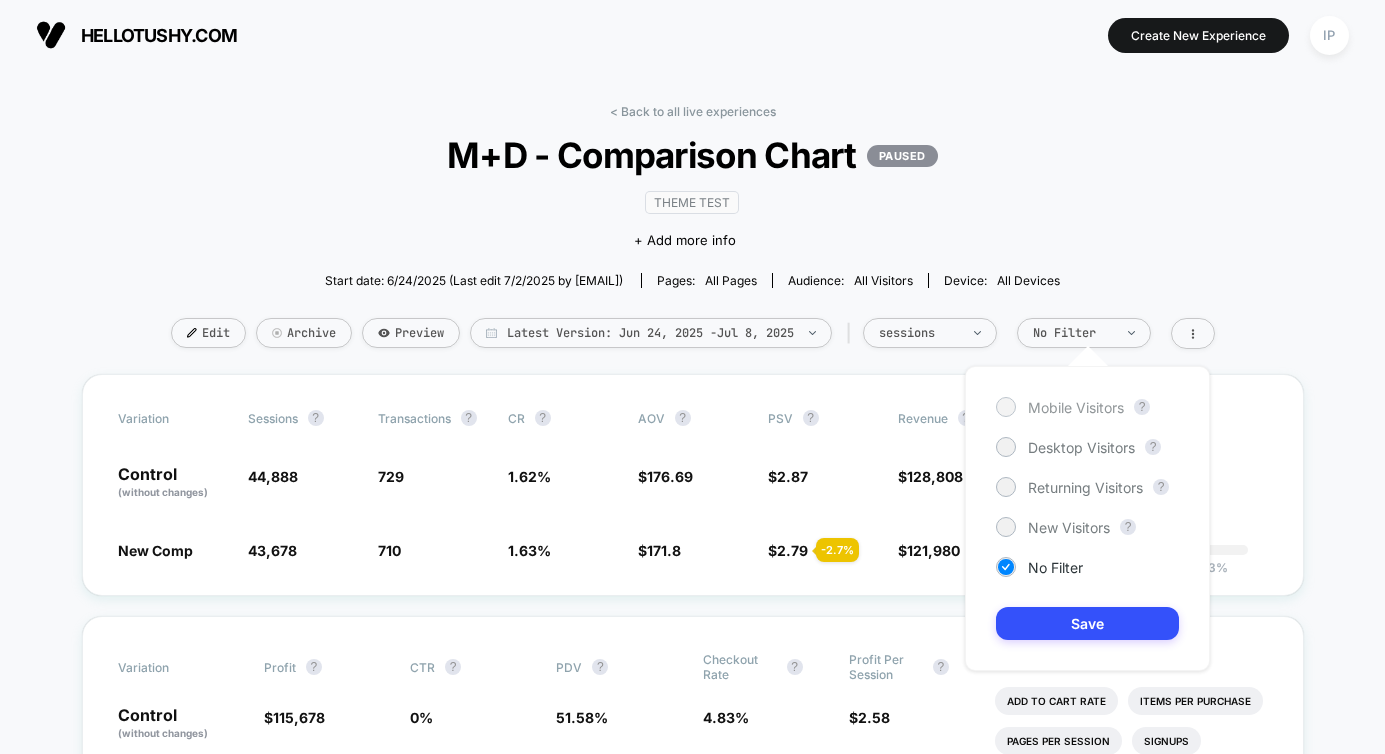 click on "Mobile Visitors" at bounding box center [1076, 407] 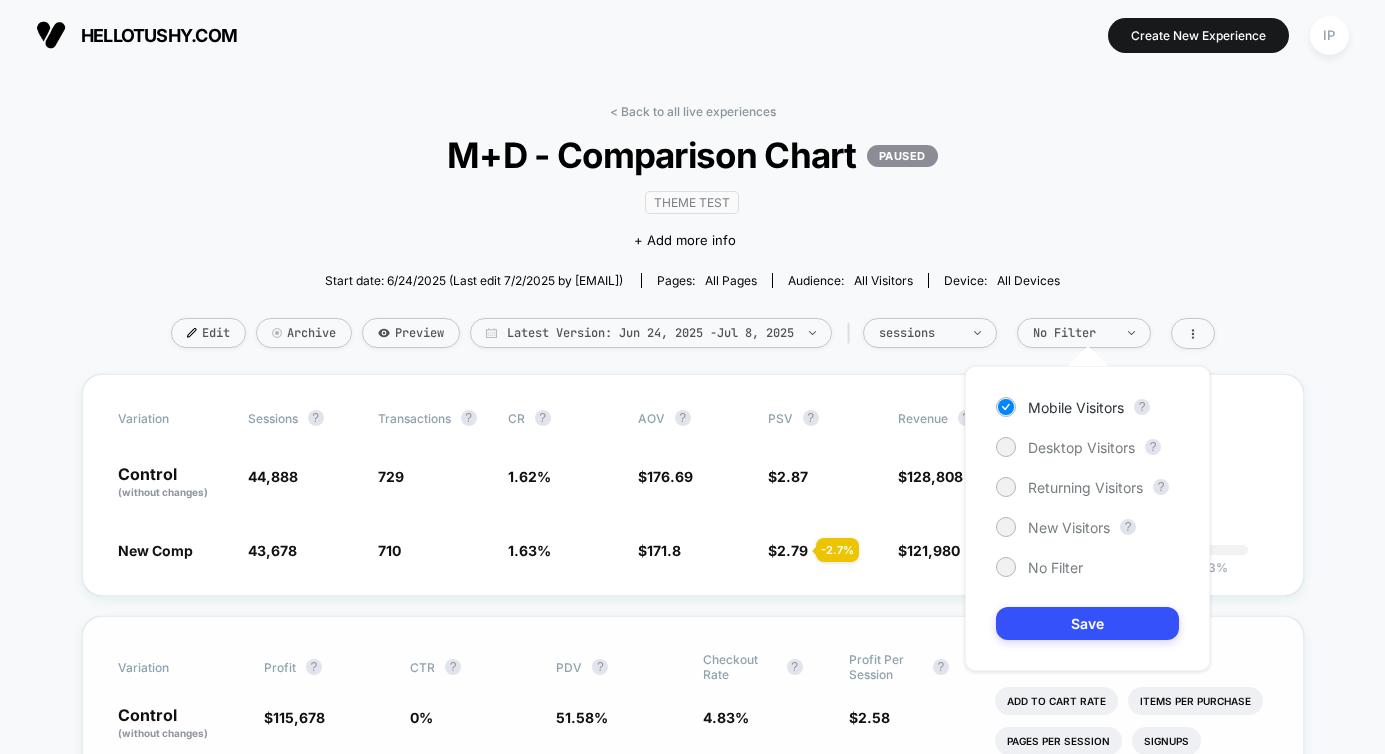 click on "Save" at bounding box center [1087, 623] 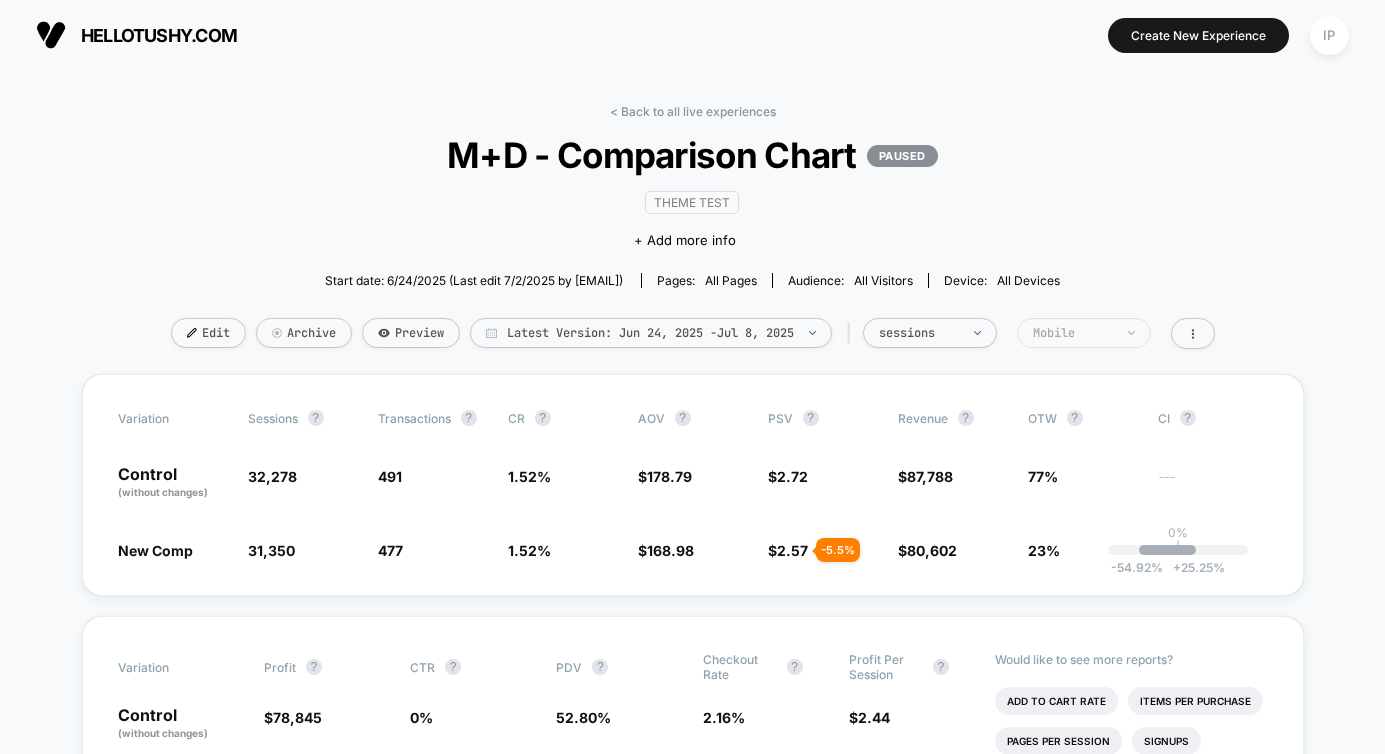 click on "Mobile" at bounding box center [919, 333] 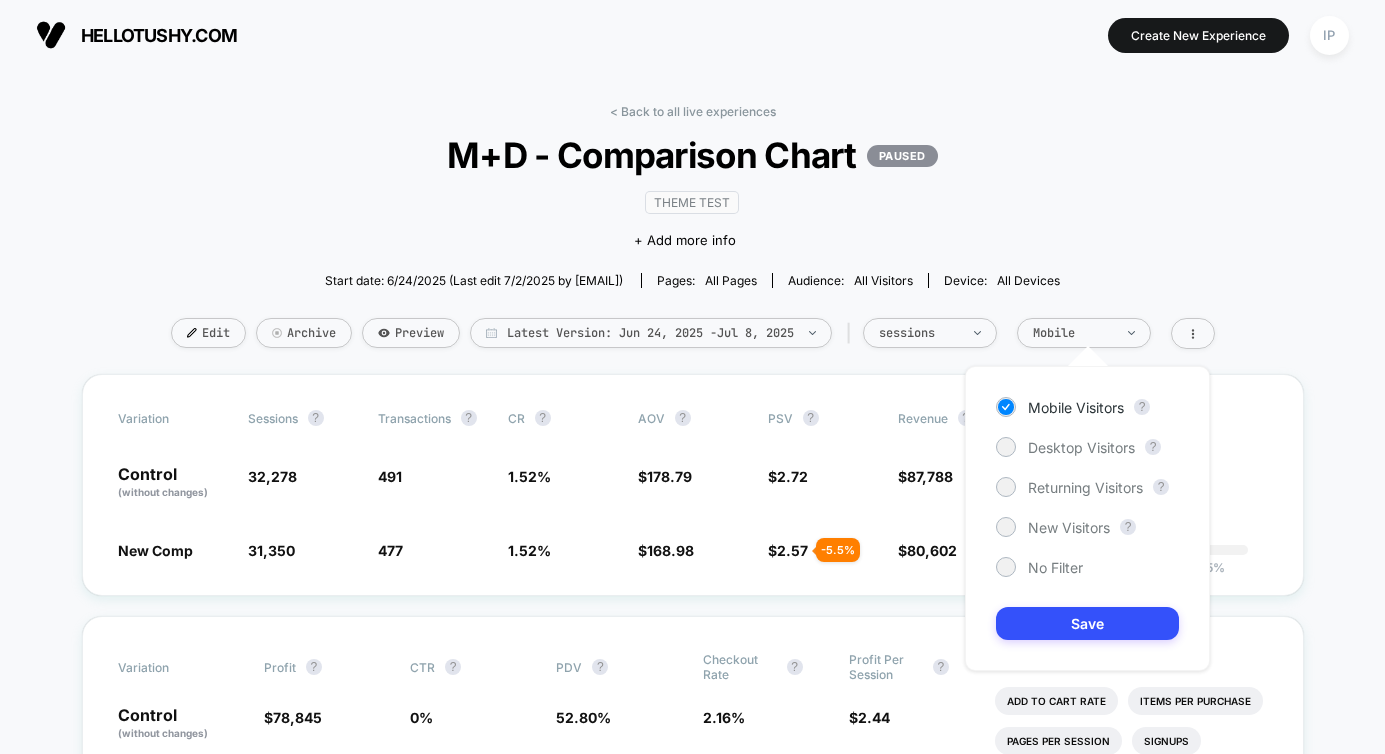 click on "Mobile Visitors ? Desktop Visitors ? Returning Visitors ? New Visitors ? No Filter Save" at bounding box center [1087, 518] 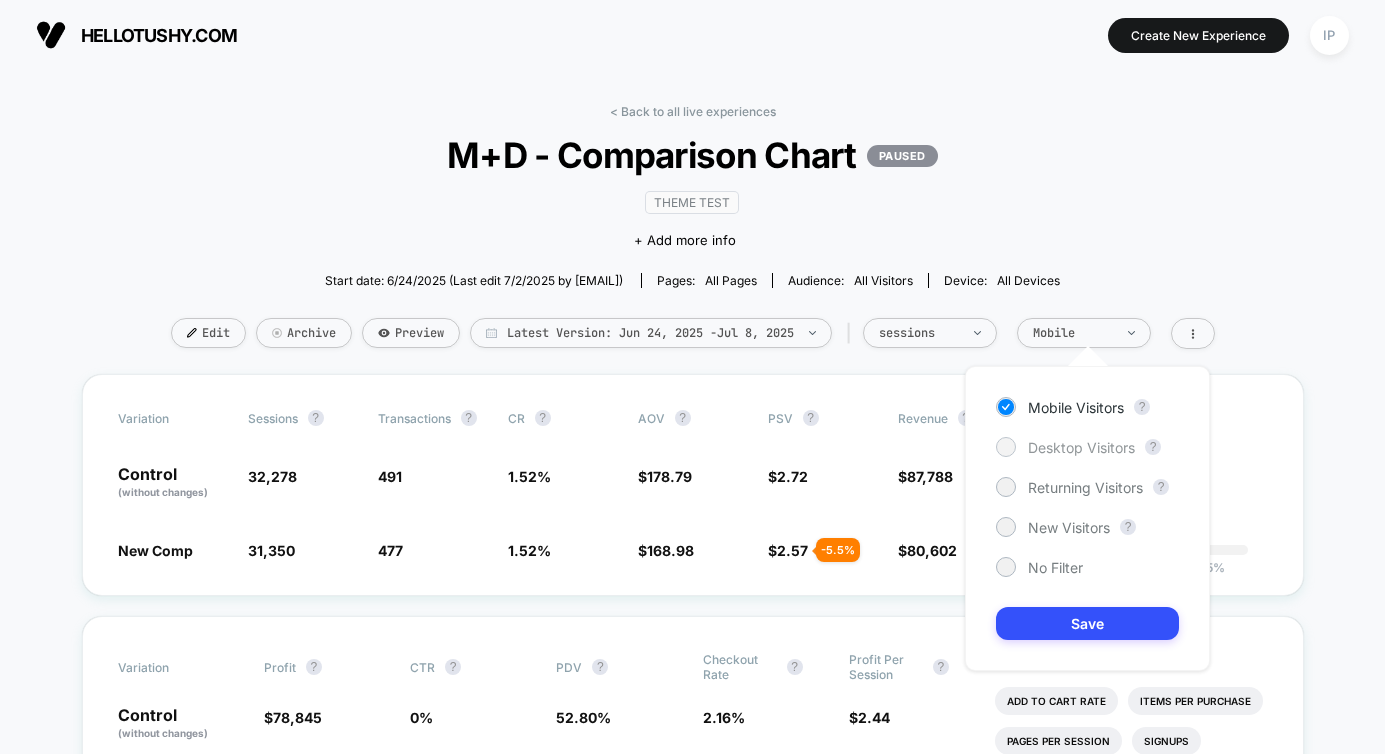 click on "Desktop Visitors" at bounding box center (1081, 447) 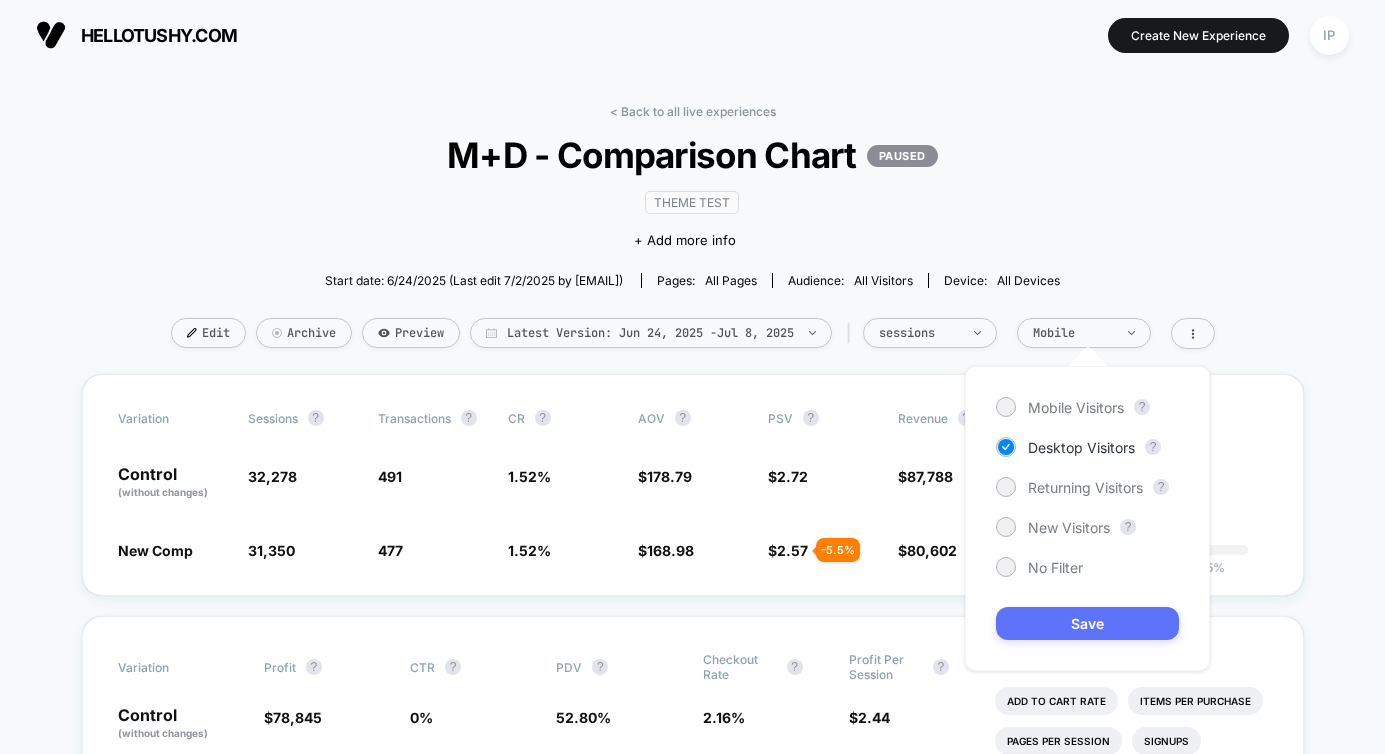 click on "Save" at bounding box center (1087, 623) 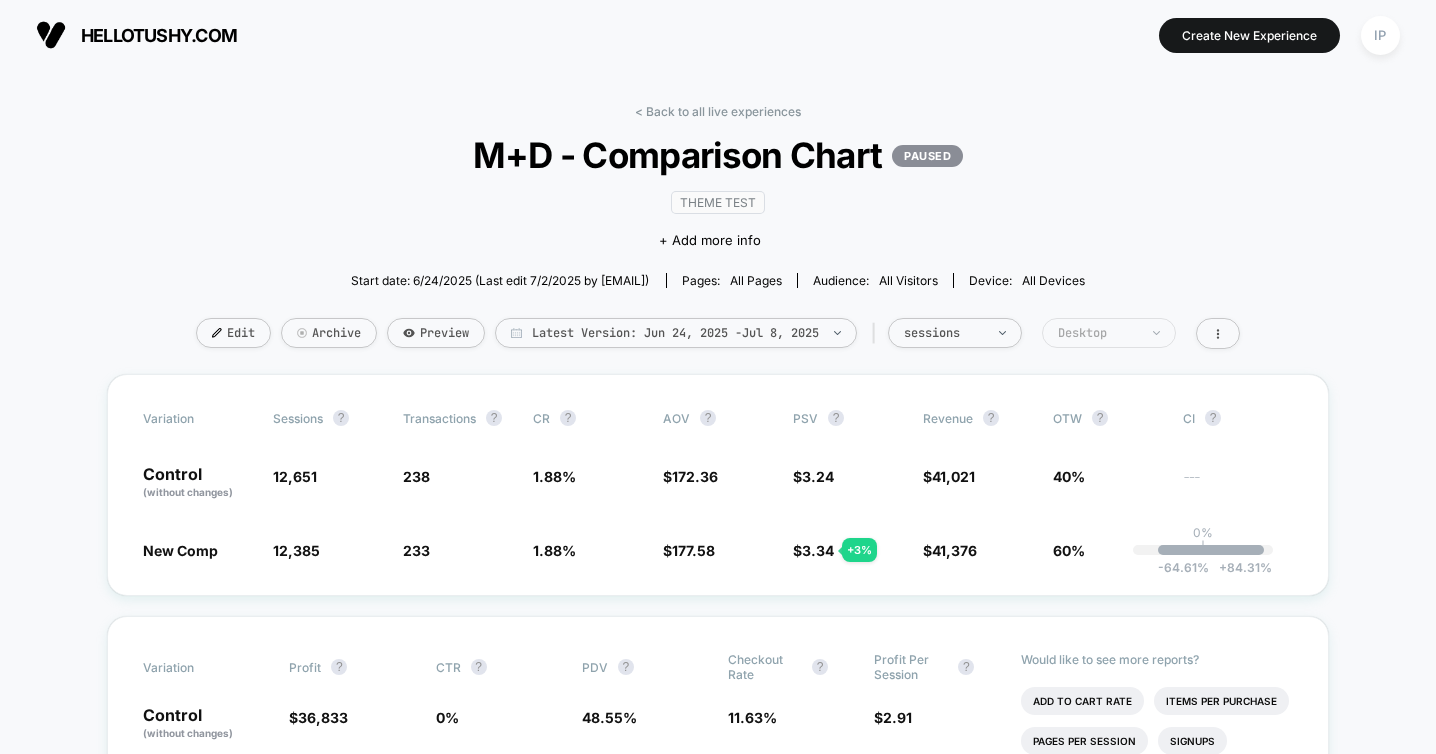 click on "Desktop" at bounding box center (944, 333) 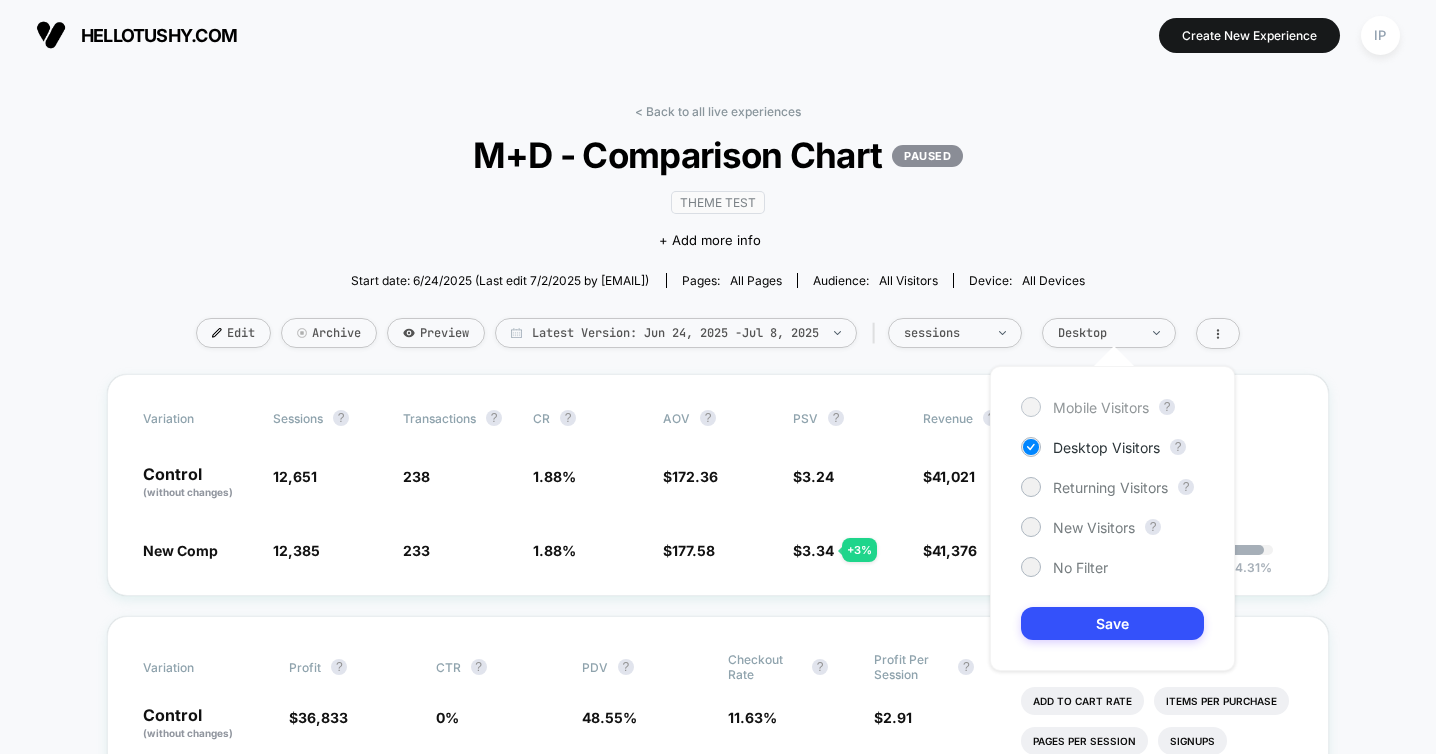 click on "Mobile Visitors" at bounding box center [1101, 407] 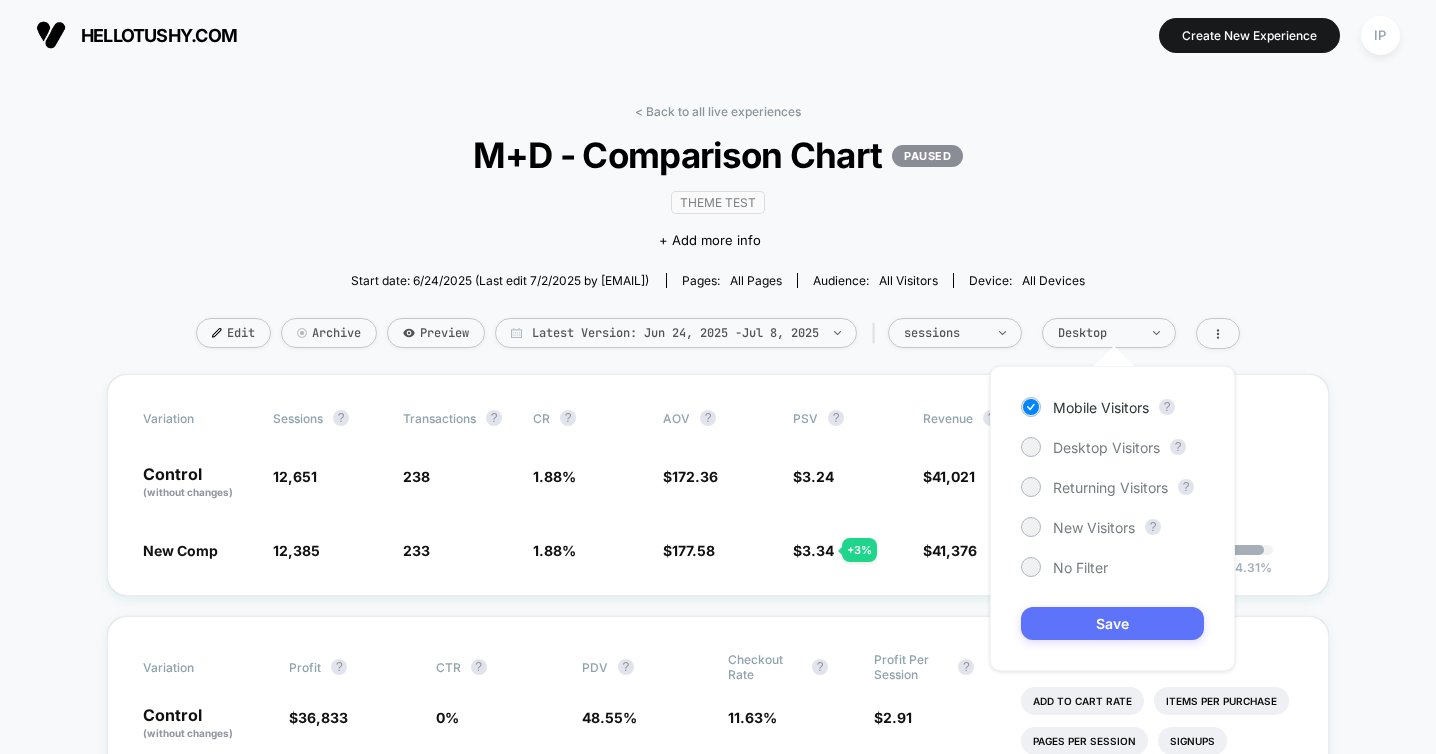 click on "Save" at bounding box center (1112, 623) 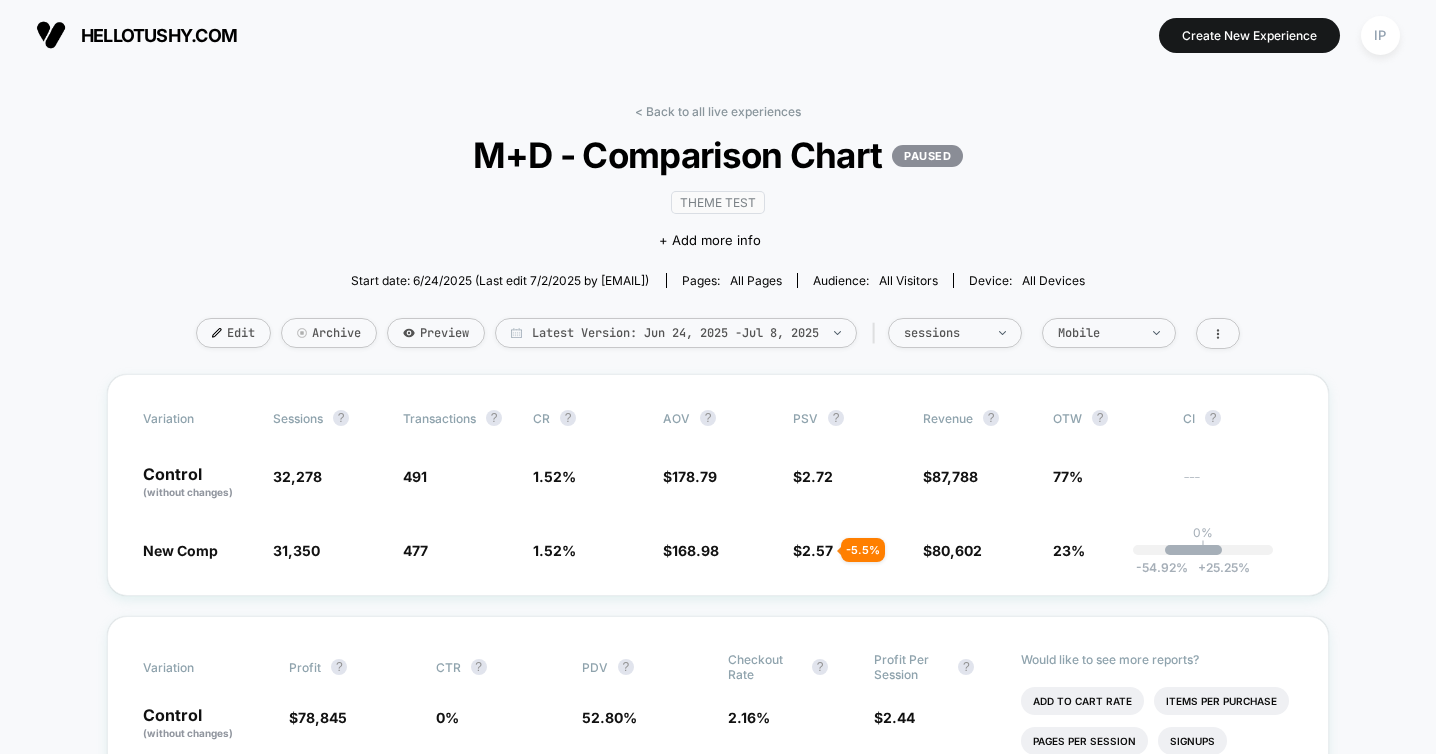 click on "< Back to all live experiences  M+D - Comparison Chart PAUSED Theme Test Click to edit experience details + Add more info Start date: 6/24/2025 (Last edit 7/2/2025 by [EMAIL]) Pages: all pages Audience: All Visitors Device: all devices Edit Archive  Preview Latest Version:     Jun 24, 2025    -    Jul 8, 2025 |   sessions   Mobile Variation Sessions ? Transactions ? CR ? AOV ? PSV ? Revenue ? OTW ? CI ? Control (without changes) 32,278 491 1.52 % $ 178.79 $ 2.72 $ 87,788 77% --- New Comp 31,350 - 2.9 % 477 + 0.02 % 1.52 % + 0.02 % $ 168.98 - 5.5 % $ 2.57 - 5.5 % $ 80,602 - 5.5 % 23% 0% | -54.92 % + 25.25 % Variation Profit ? CTR ? PDV ? Checkout Rate ? Profit Per Session ? Control (without changes) $ 78,845 0 % 52.80 % 2.16 % $ 2.44 New Comp $ 71,877 - 6.1 % 0 % 53.59 % + 1.5 % 2.11 % - 2.4 % $ 2.29 - 6.1 % Would like to see more reports? Add To Cart Rate Items Per Purchase Pages Per Session Signups Signups Rate Avg Session Duration Returns Returns Per Session Subscriptions Subscriptions Rate ?" at bounding box center (718, 3008) 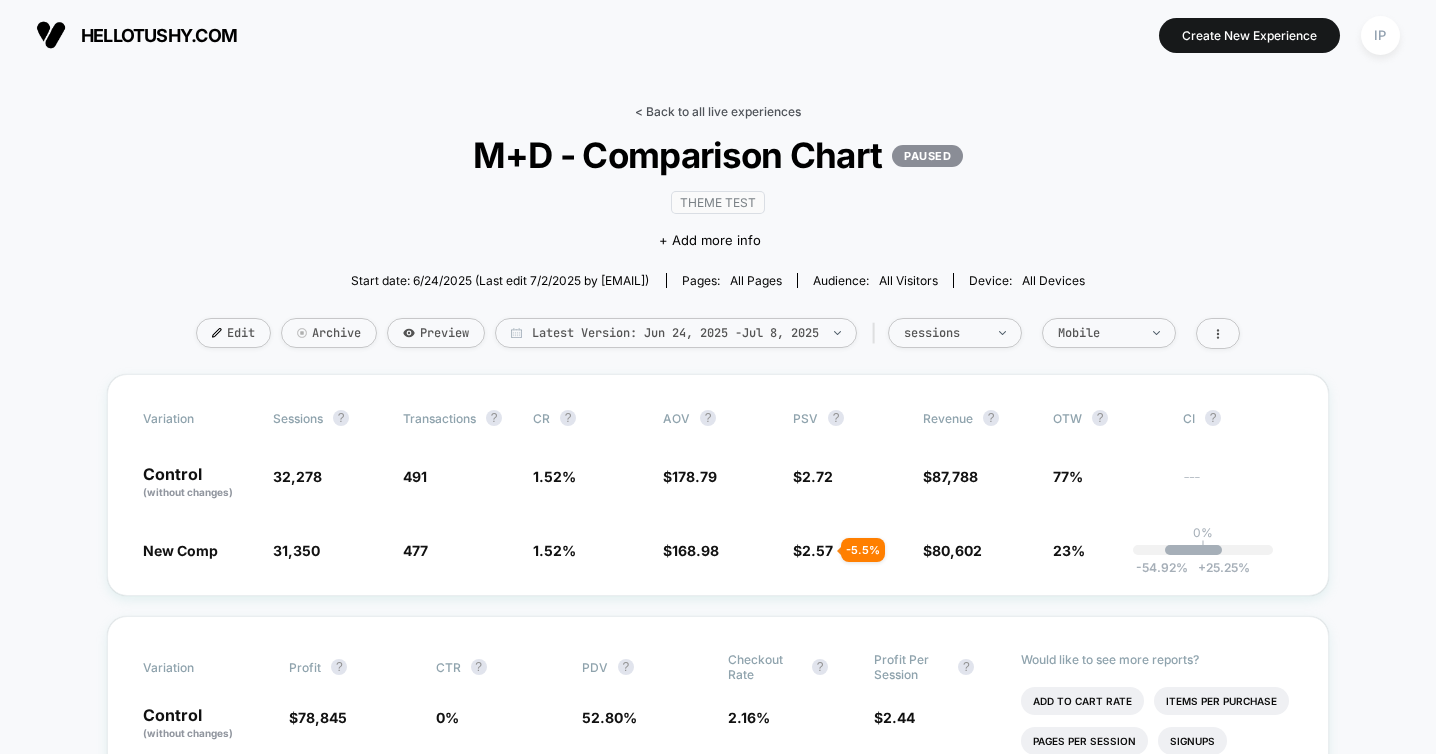 click on "< Back to all live experiences" at bounding box center [718, 111] 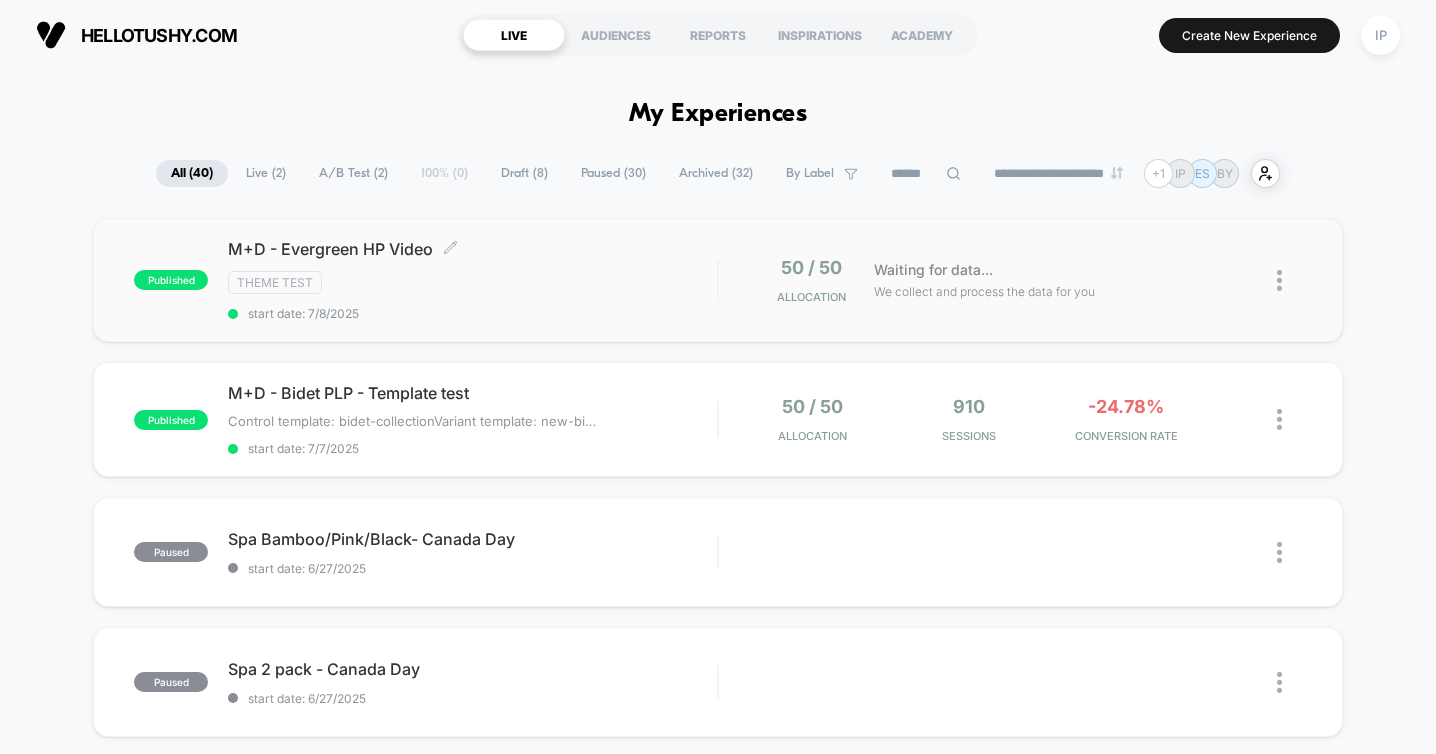 click on "Theme Test" at bounding box center (472, 282) 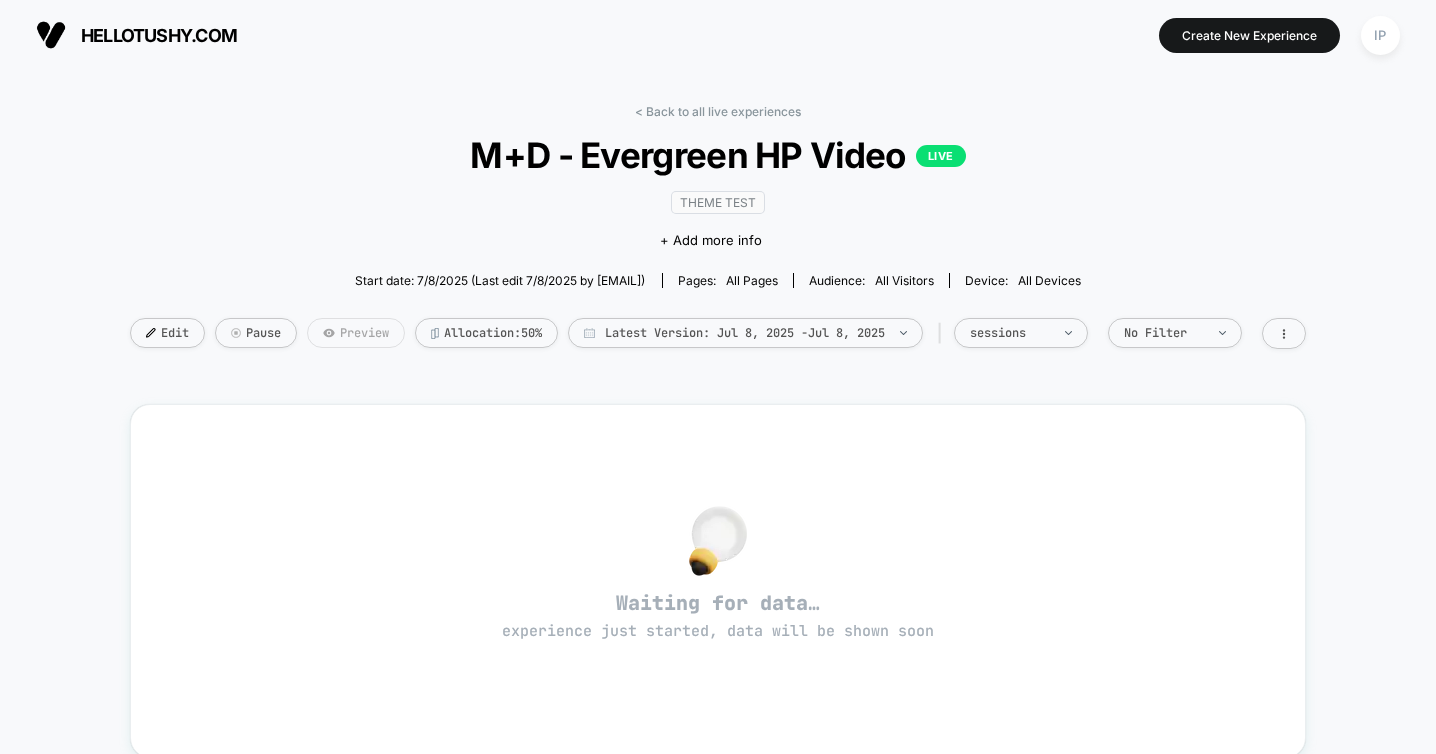 click on "Preview" at bounding box center (356, 333) 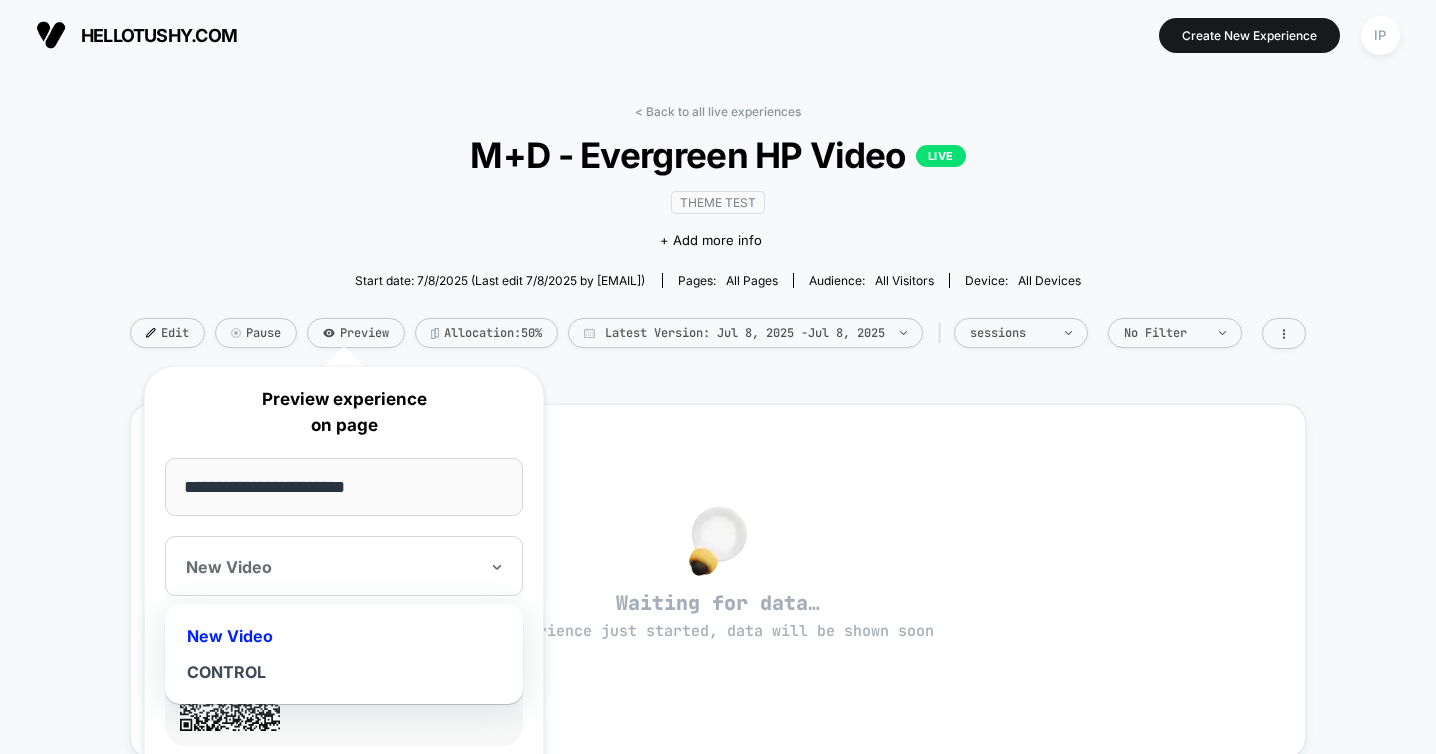 click at bounding box center [332, 567] 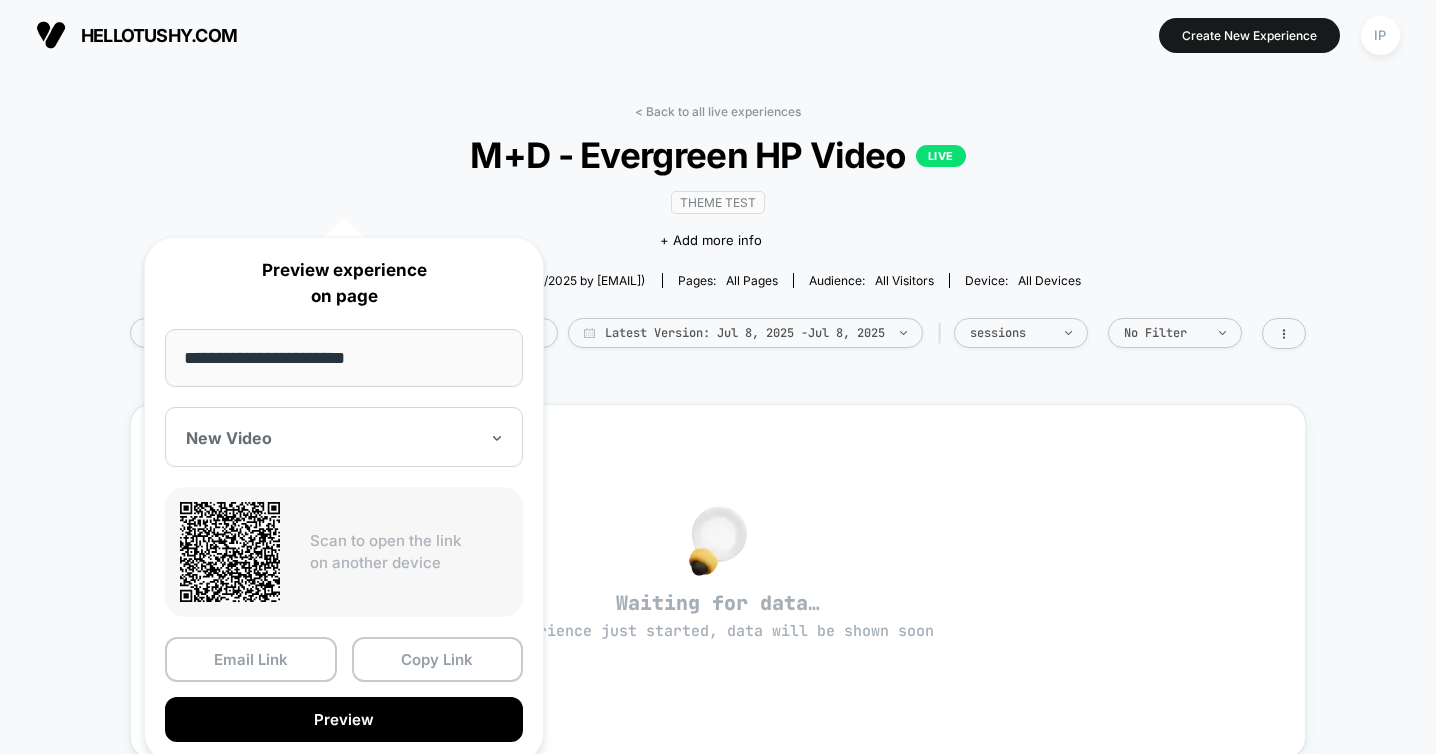 scroll, scrollTop: 237, scrollLeft: 0, axis: vertical 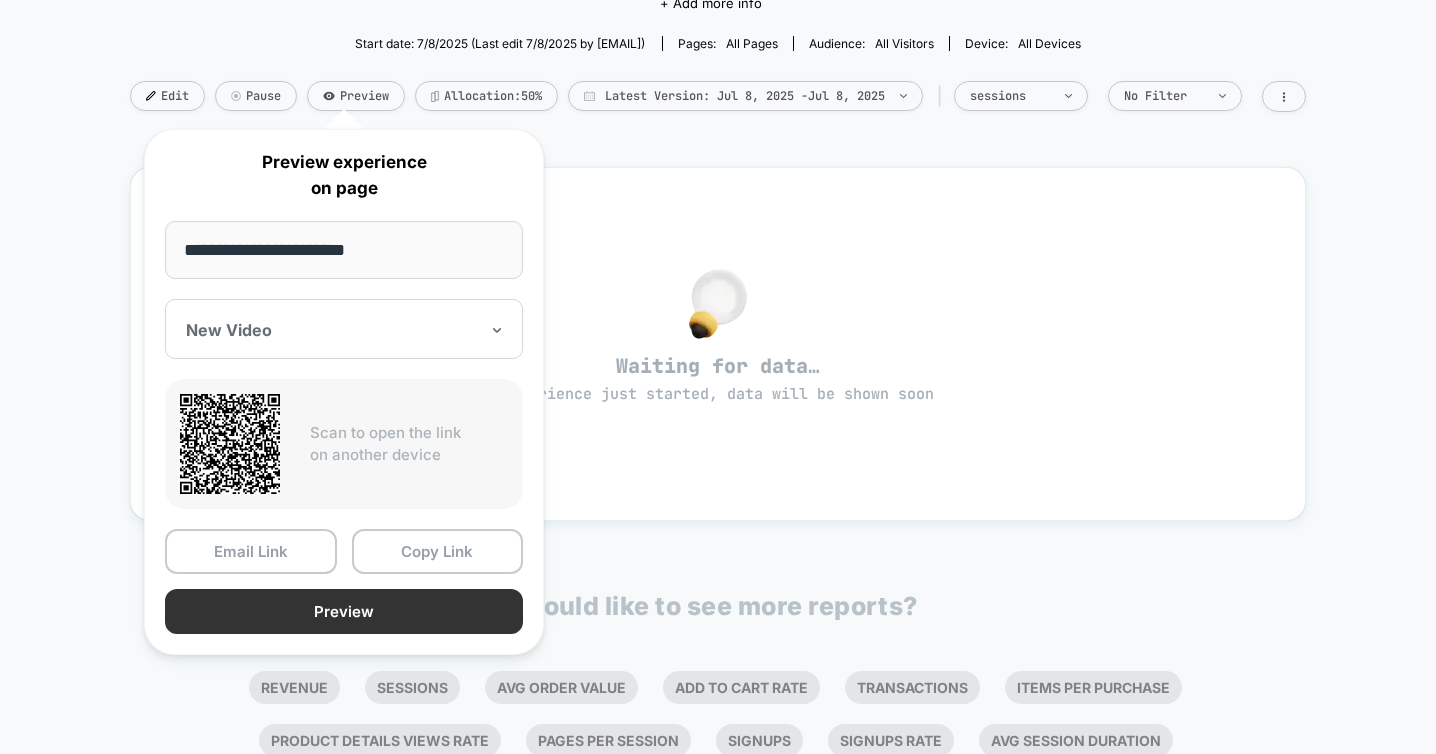 click on "Preview" at bounding box center [344, 611] 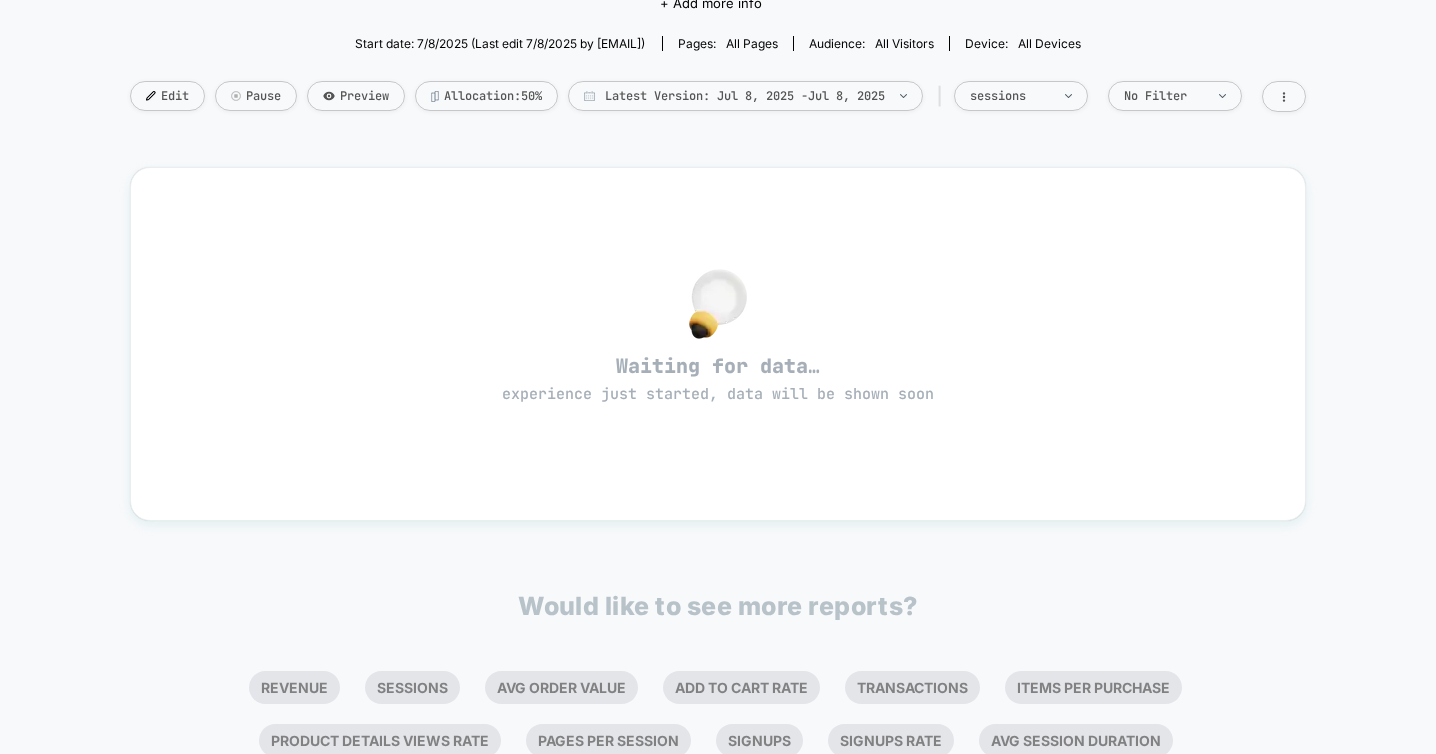 click on "< Back to all live experiences  M+D - Evergreen HP Video LIVE Theme Test Click to edit experience details + Add more info Start date: 7/8/2025 (Last edit 7/8/2025 by [EMAIL]) Pages: all pages Audience: All Visitors Device: all devices Edit Pause  Preview Allocation:  50% Latest Version:     Jul 8, 2025    -    Jul 8, 2025 |   sessions   No Filter" at bounding box center (718, 2) 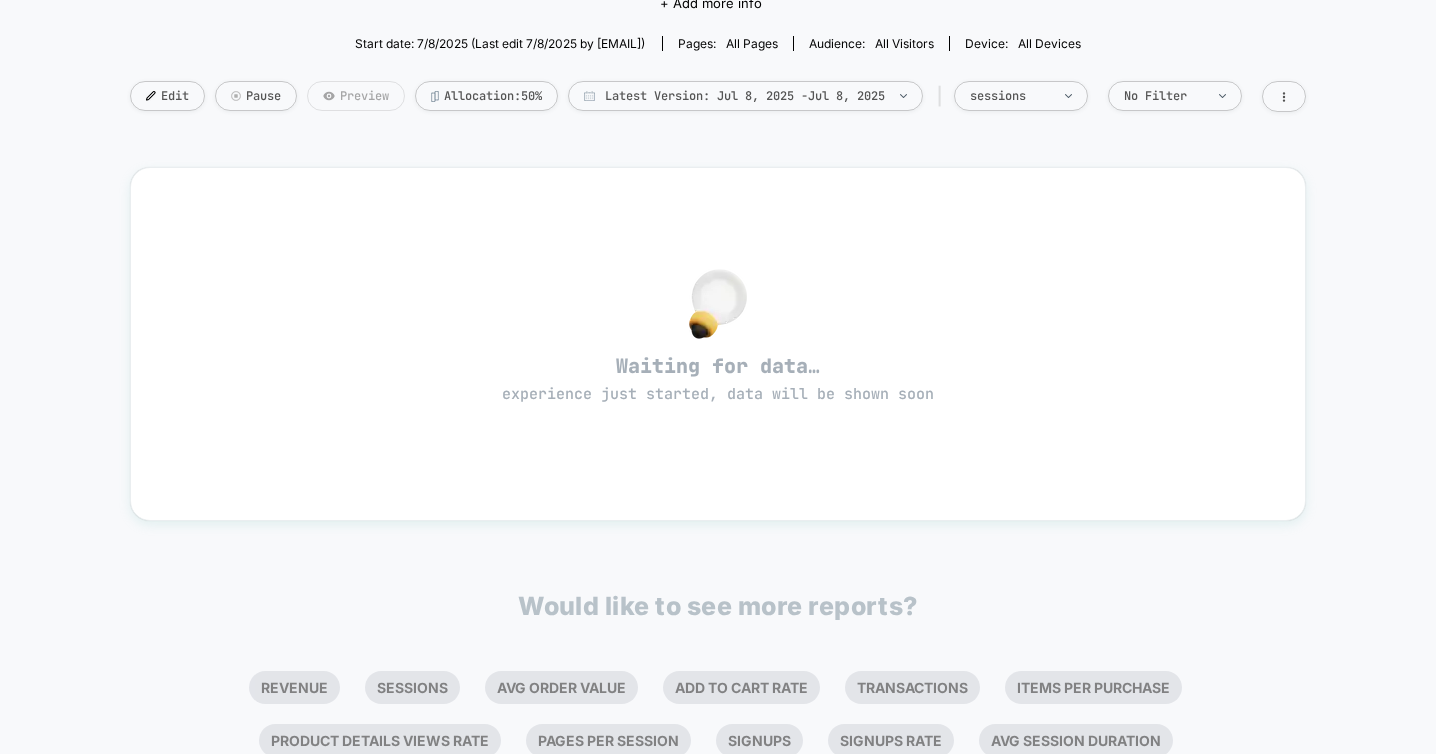 click on "Preview" at bounding box center (356, 96) 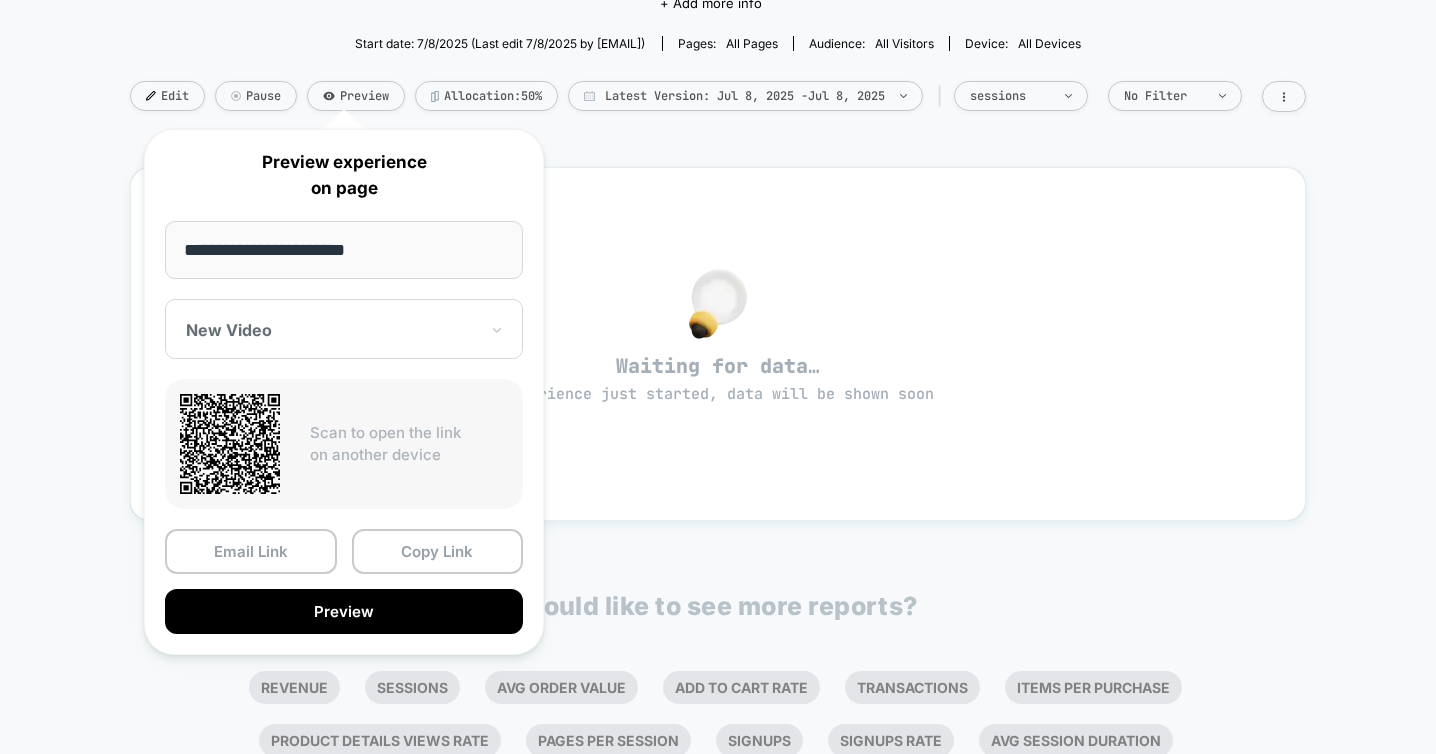 click on "< Back to all live experiences  M+D - Evergreen HP Video LIVE Theme Test Click to edit experience details + Add more info Start date: 7/8/2025 (Last edit 7/8/2025 by [EMAIL]) Pages: all pages Audience: All Visitors Device: all devices Edit Pause  Preview Allocation:  50% Latest Version:     Jul 8, 2025    -    Jul 8, 2025 |   sessions   No Filter Waiting for data… experience just started, data will be shown soon Would like to see more reports? Revenue Sessions Avg Order Value Add To Cart Rate Transactions Items Per Purchase Product Details Views Rate Pages Per Session Signups Signups Rate Avg Session Duration Profit Per Session Returns Returns Per Session Subscriptions Subscriptions Rate Checkout Rate Ctr Clicks Custom 1 Custom 1 Rate Custom 2 Custom 2 Rate Custom 3 Custom 3 Rate" at bounding box center [718, 409] 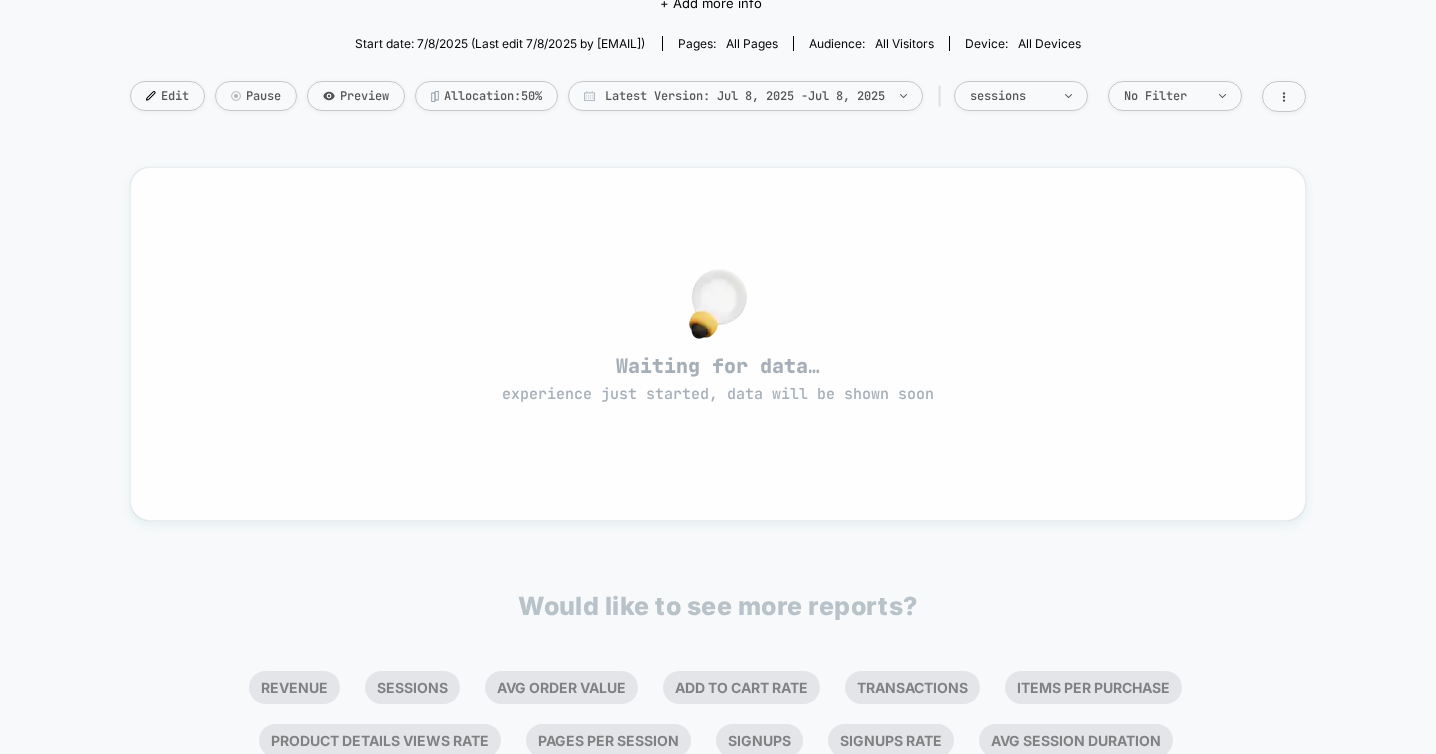 scroll, scrollTop: 0, scrollLeft: 0, axis: both 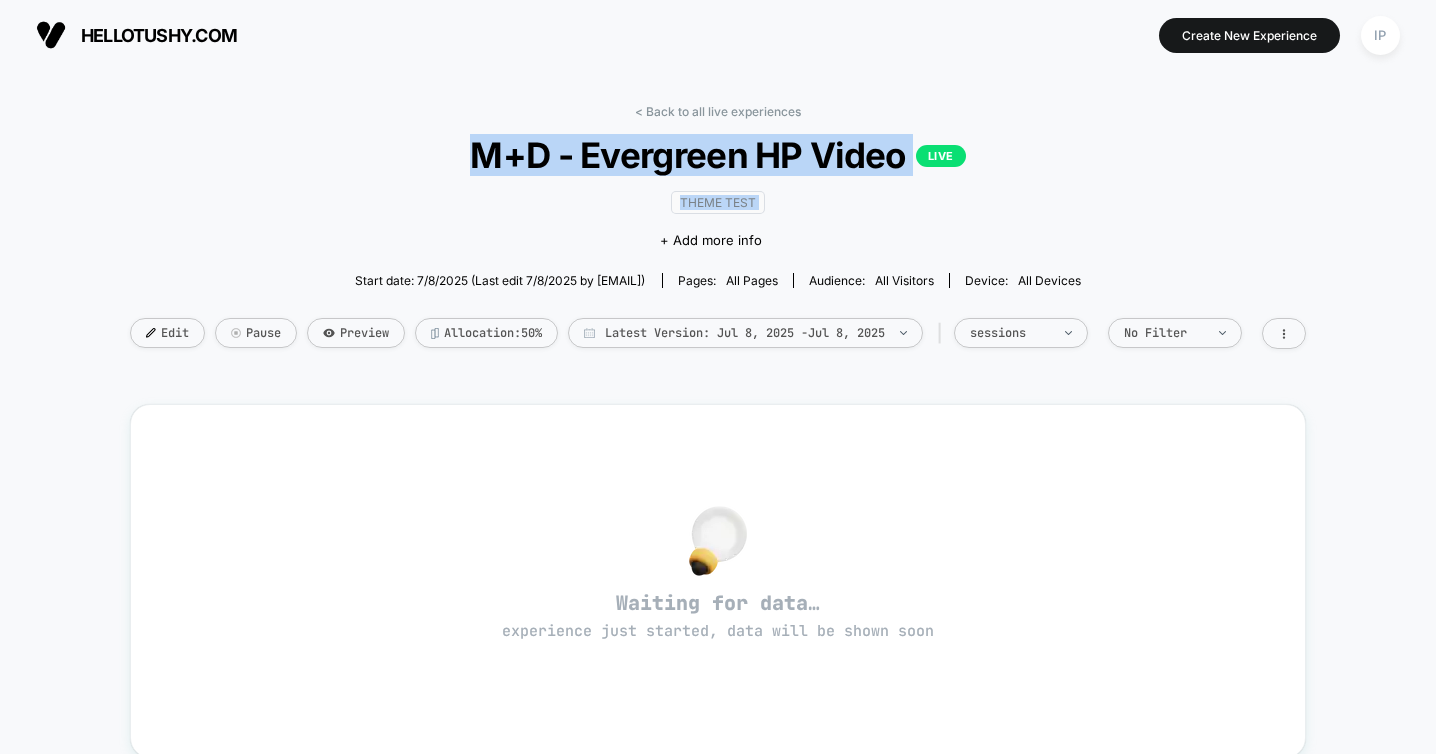 drag, startPoint x: 508, startPoint y: 153, endPoint x: 1146, endPoint y: 224, distance: 641.9385 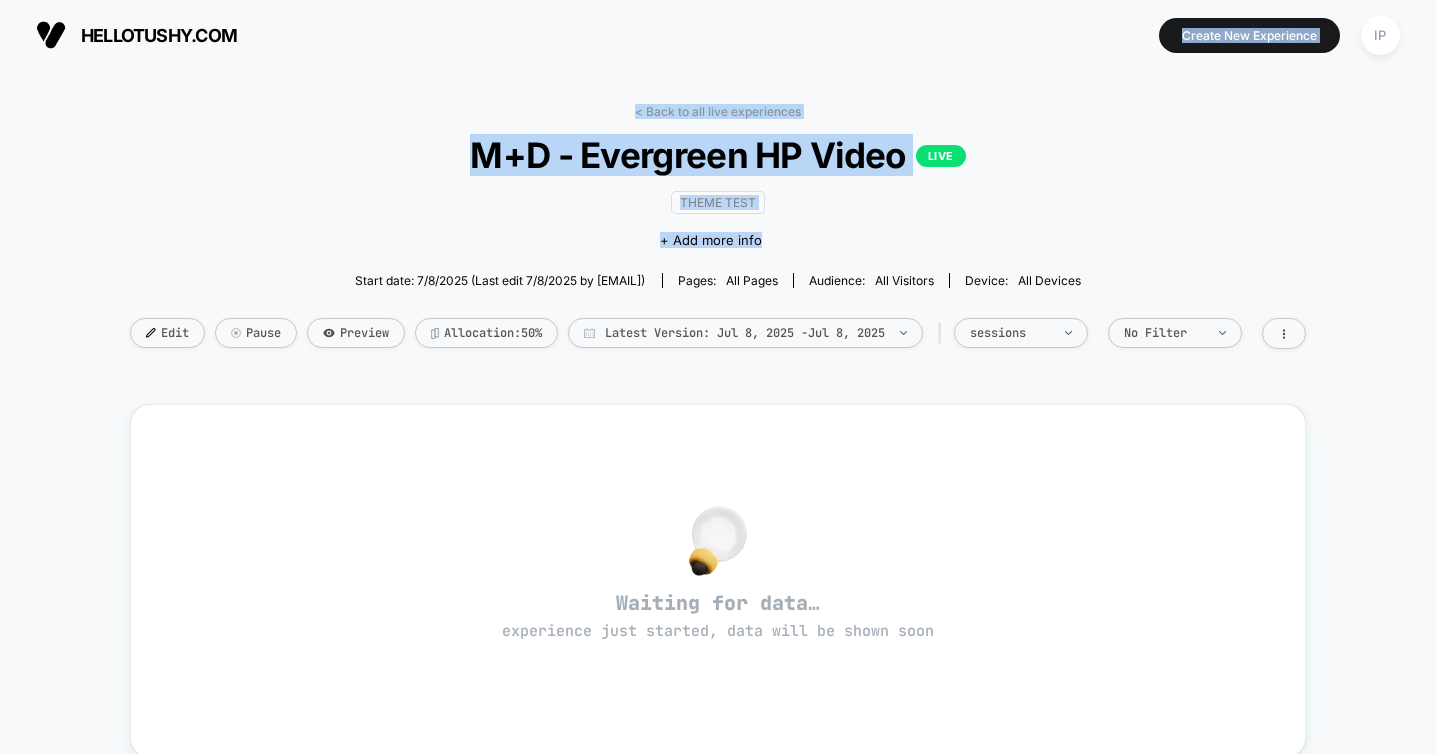 drag, startPoint x: 832, startPoint y: 236, endPoint x: 270, endPoint y: 43, distance: 594.2163 